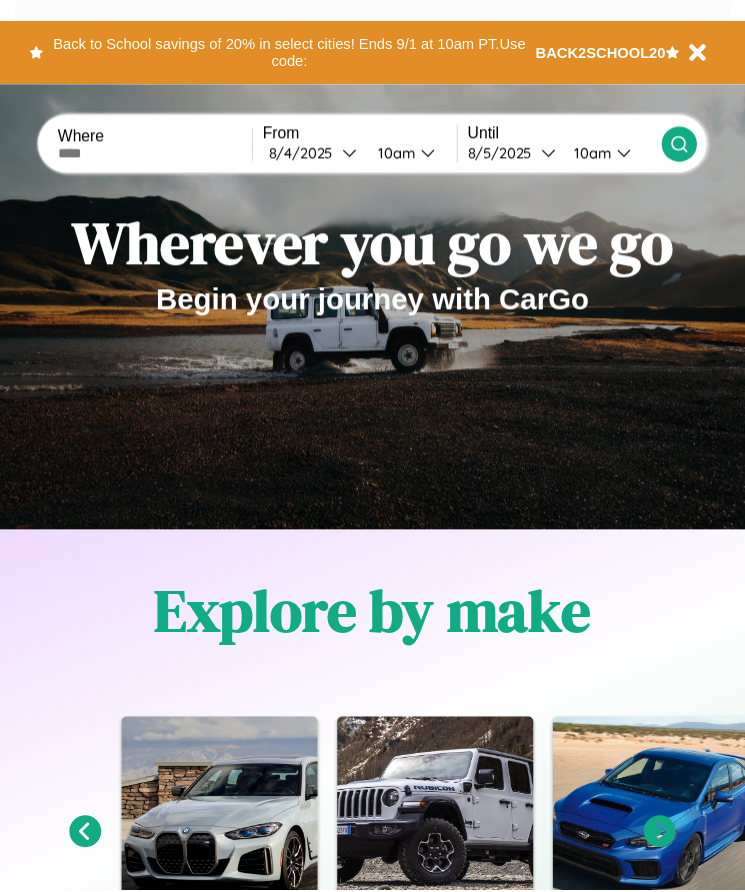 scroll, scrollTop: 0, scrollLeft: 0, axis: both 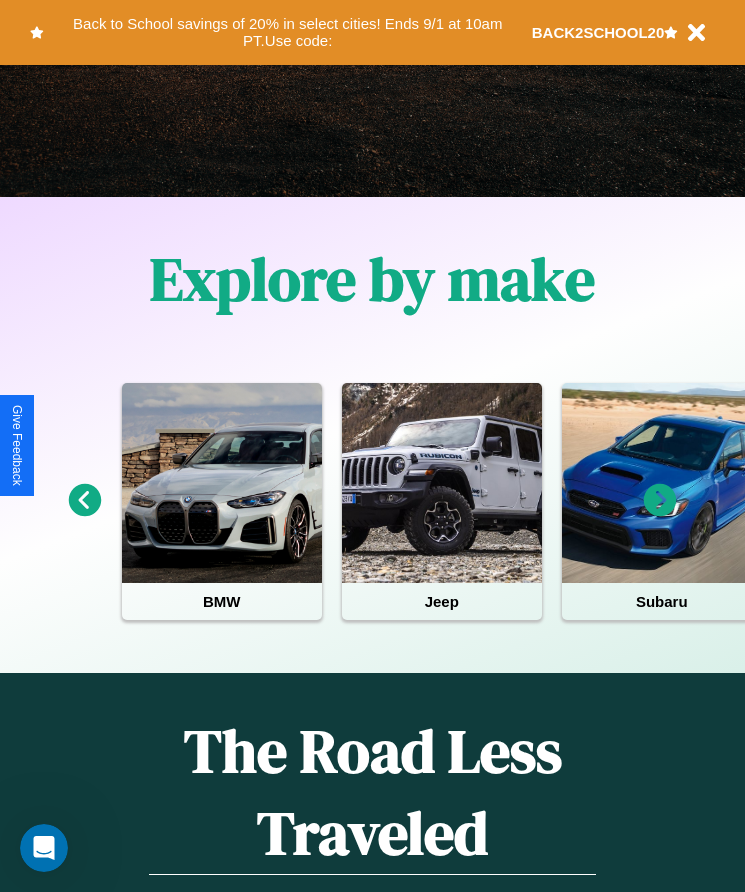 click 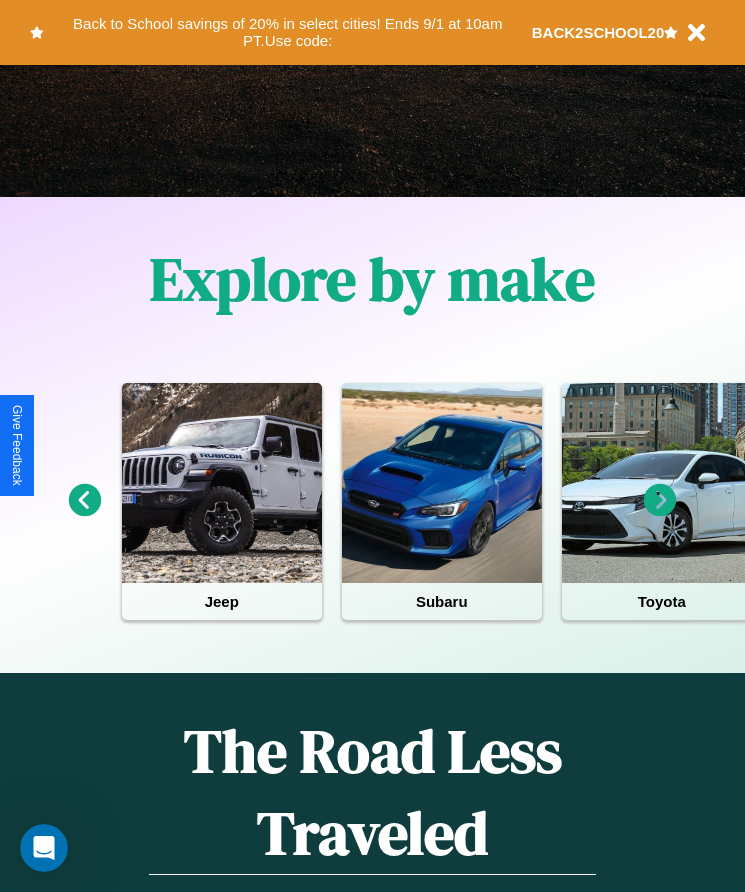 click 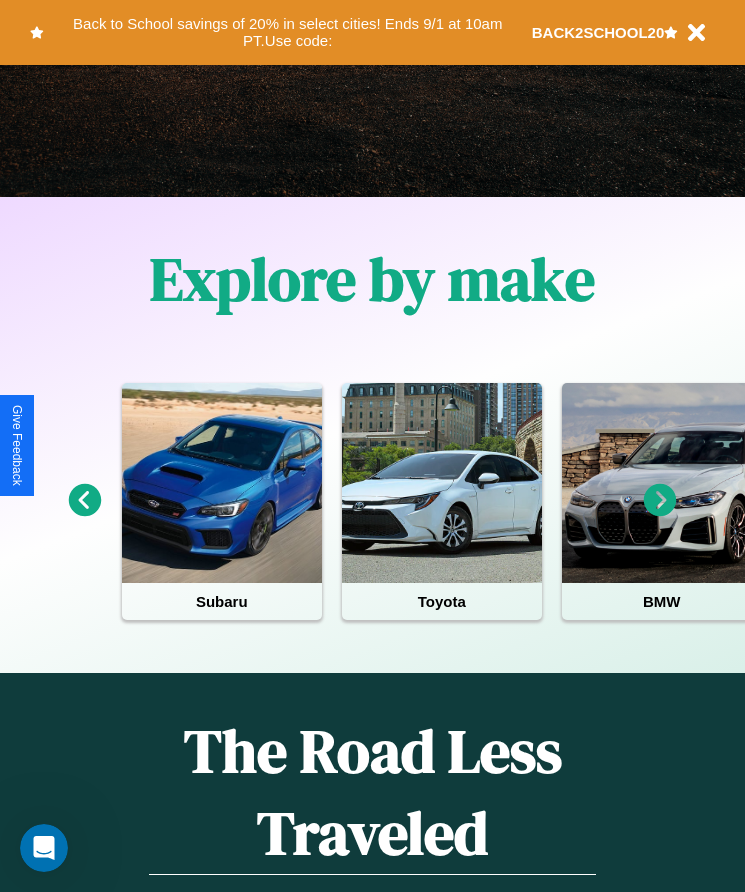 click 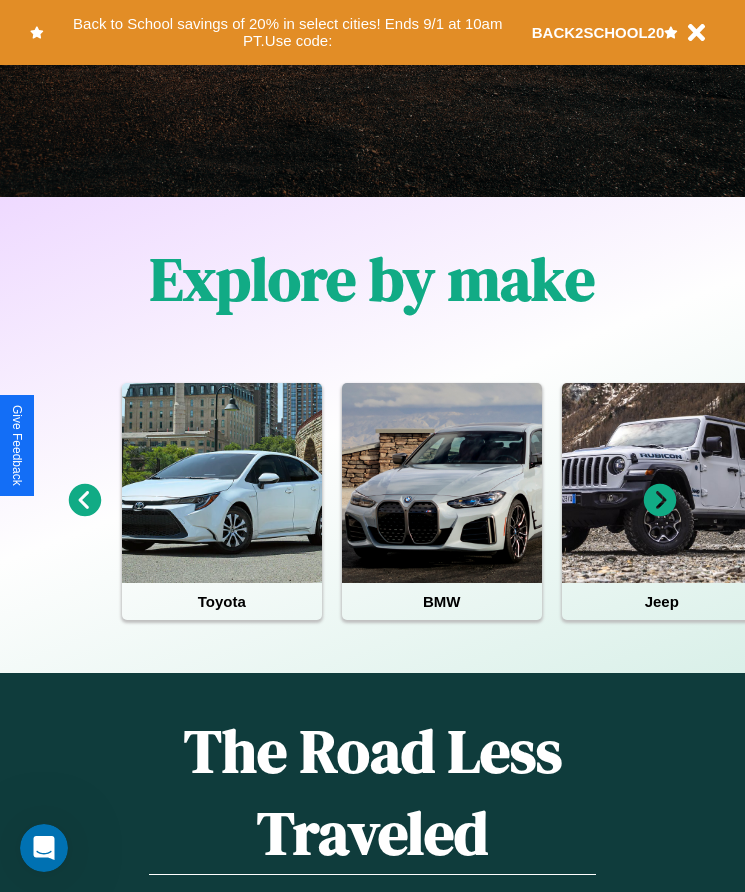 click 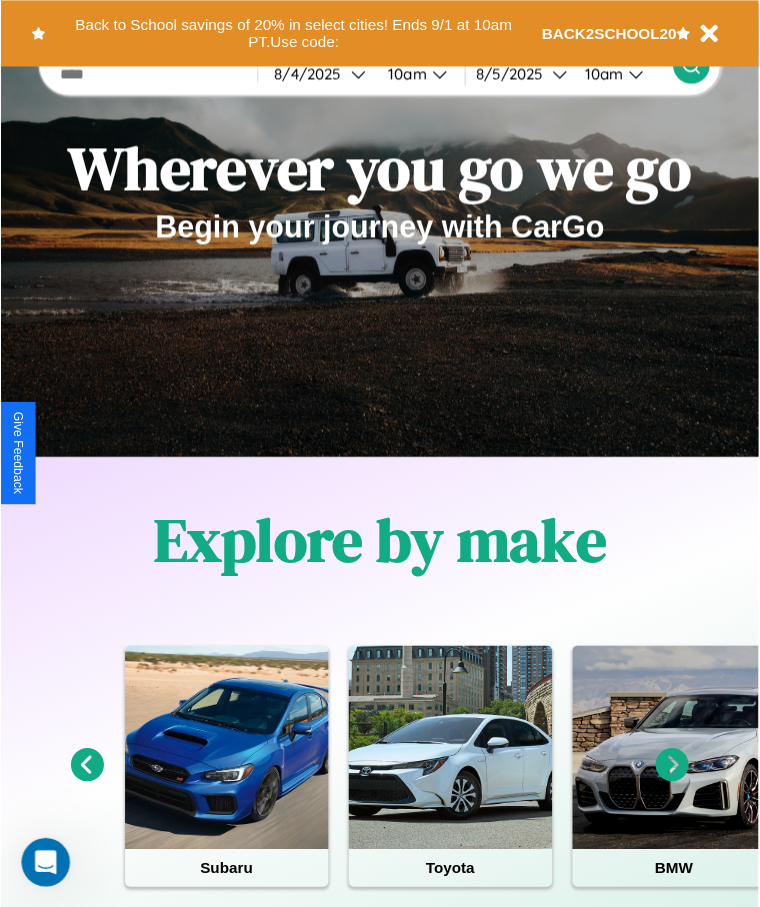 scroll, scrollTop: 0, scrollLeft: 0, axis: both 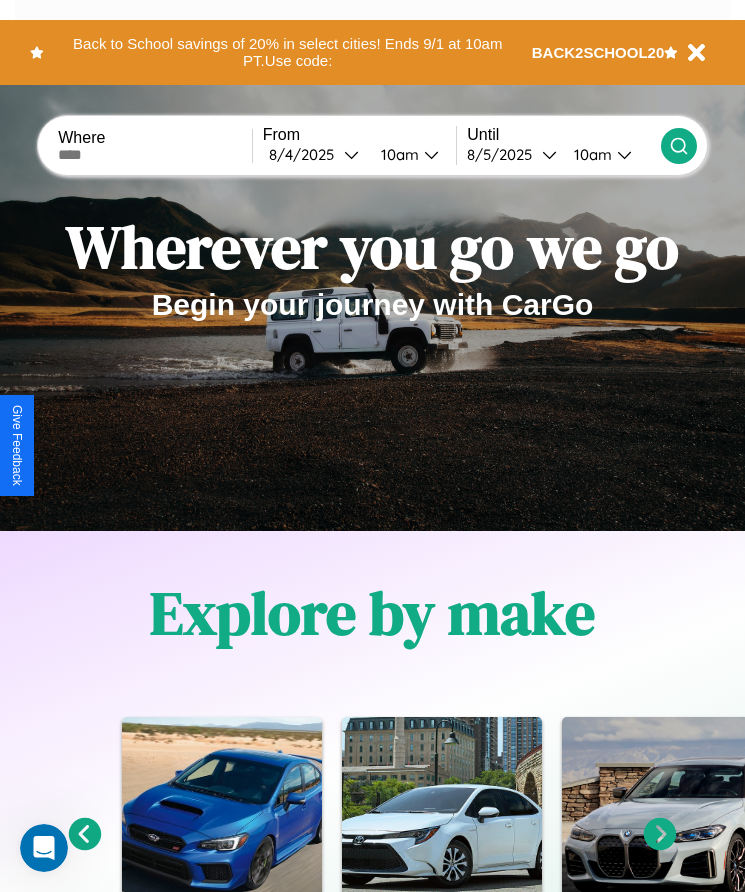 click at bounding box center (155, 155) 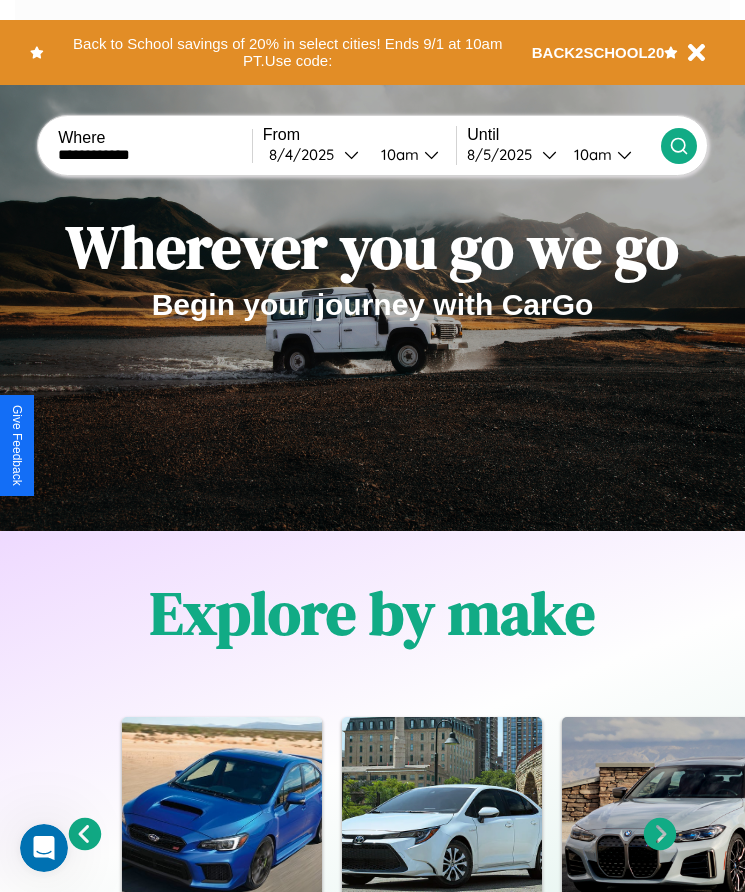type on "**********" 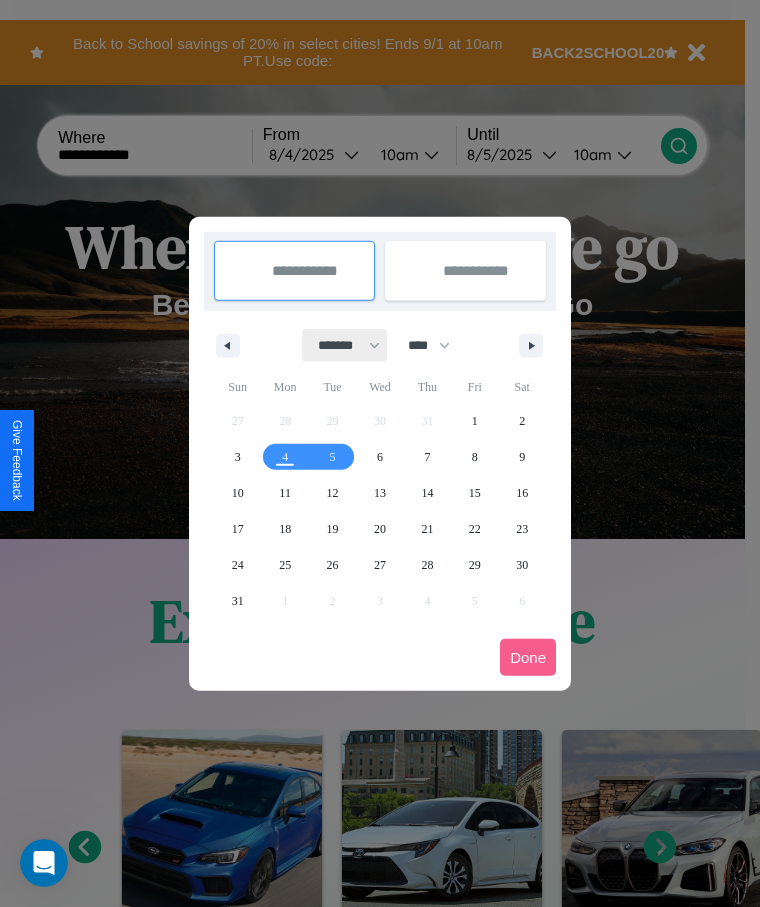 click on "******* ******** ***** ***** *** **** **** ****** ********* ******* ******** ********" at bounding box center [345, 345] 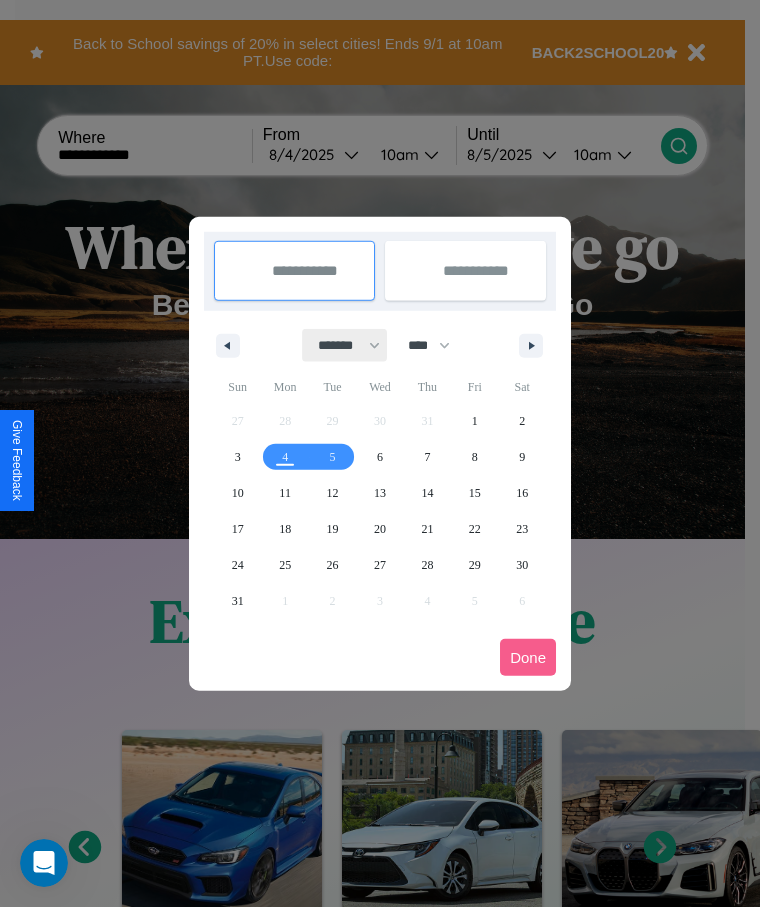 select on "**" 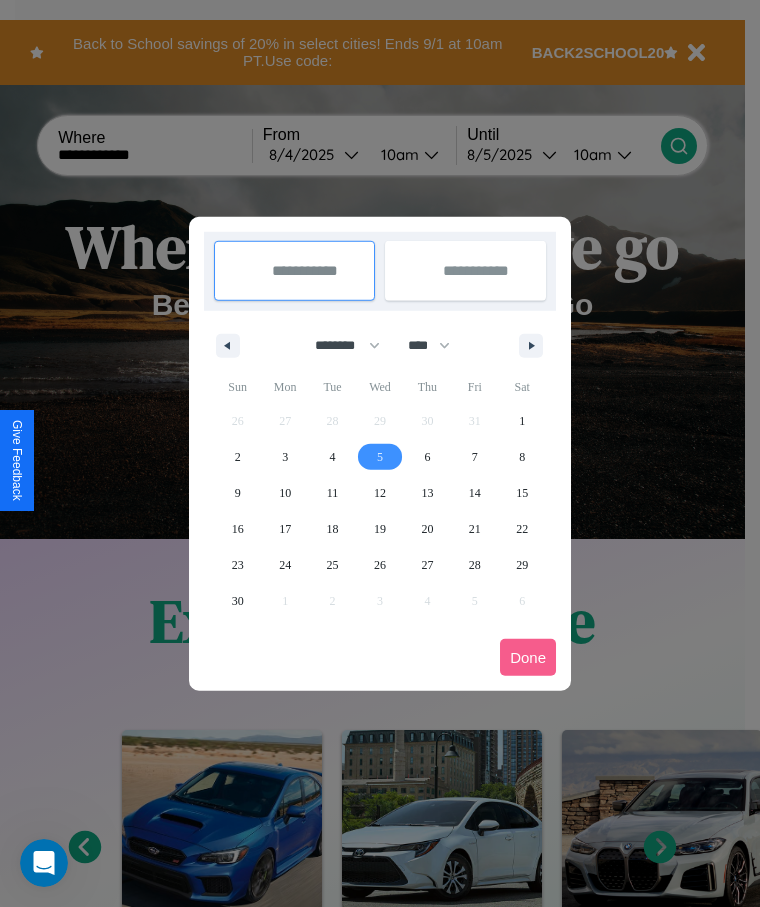 click on "5" at bounding box center [380, 457] 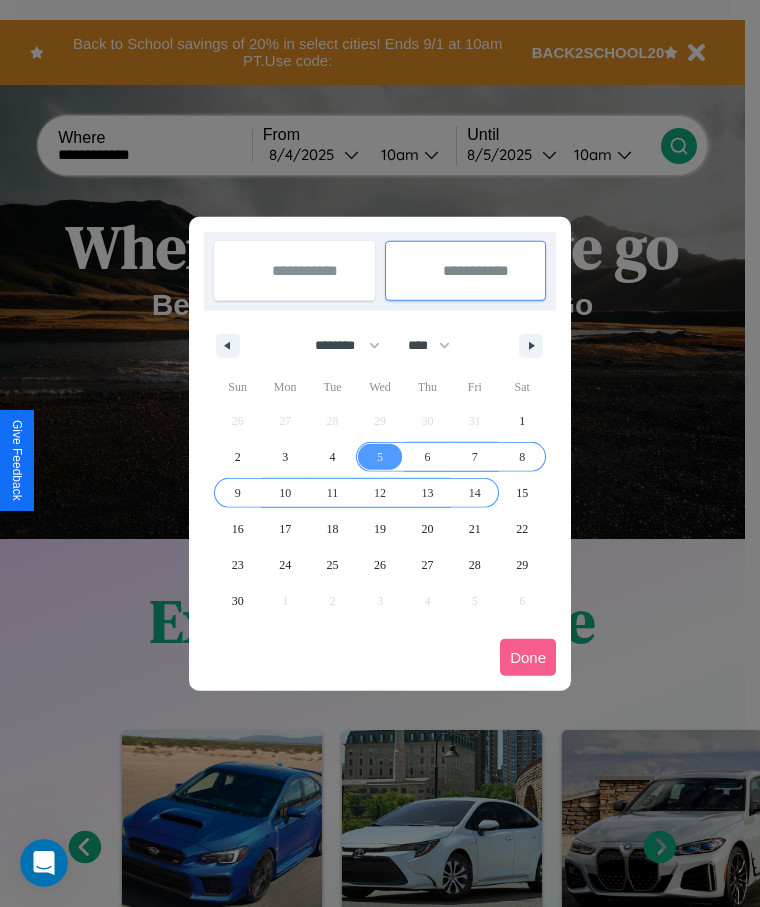 click on "14" at bounding box center [475, 493] 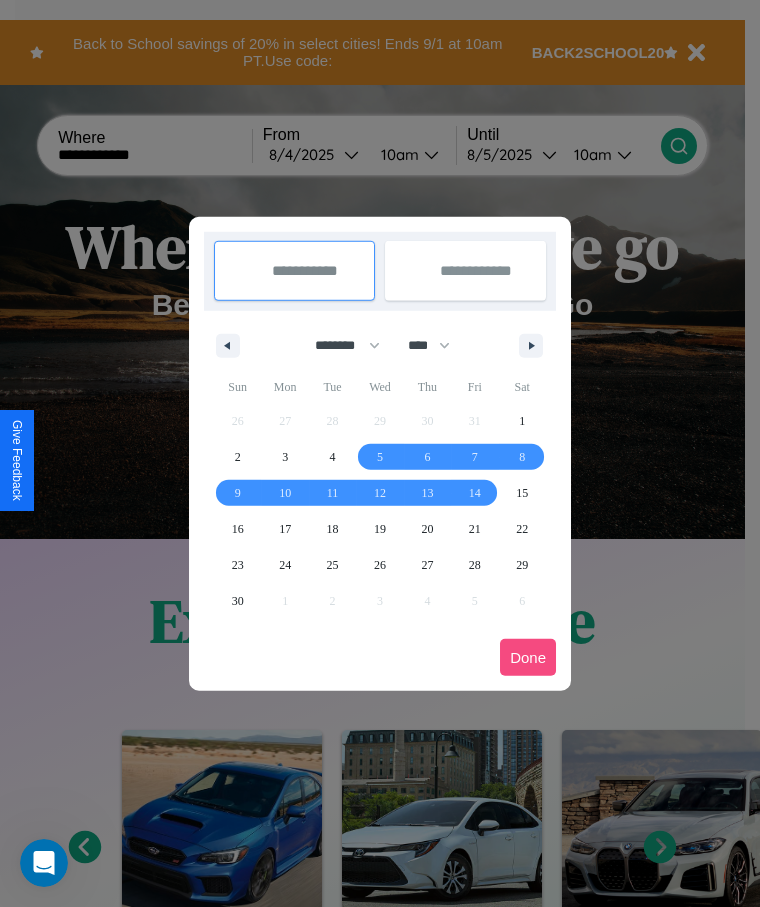 click on "Done" at bounding box center (528, 657) 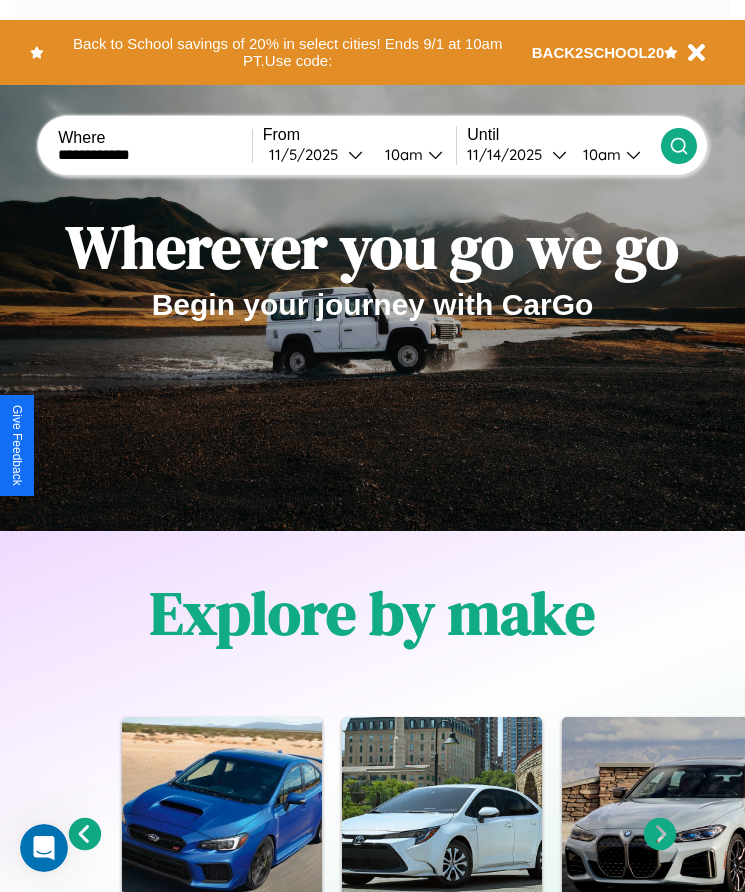 click 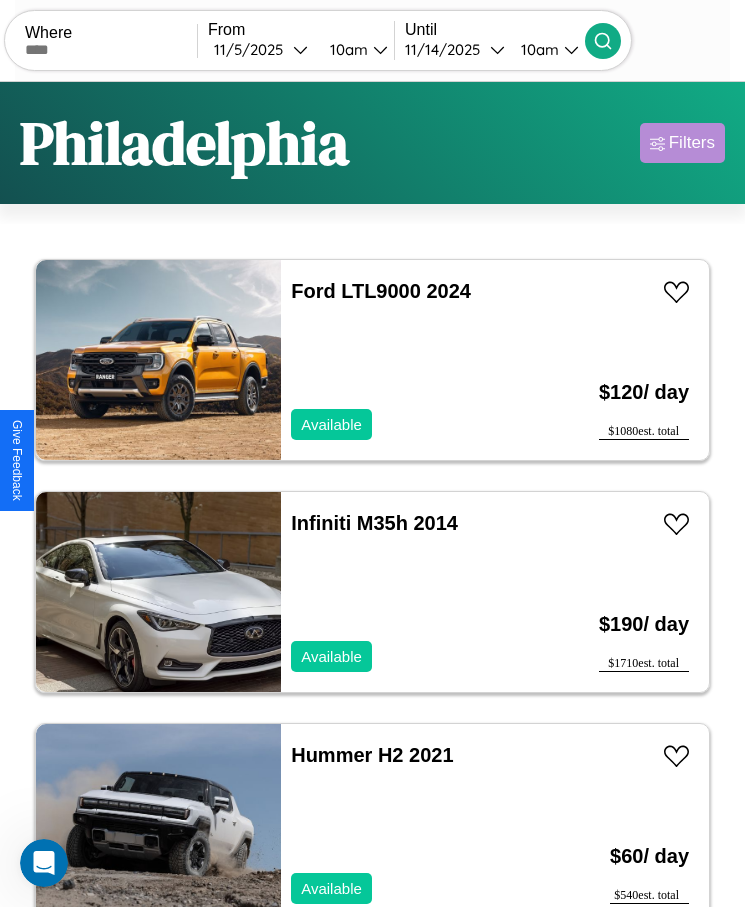 click on "Filters" at bounding box center (692, 143) 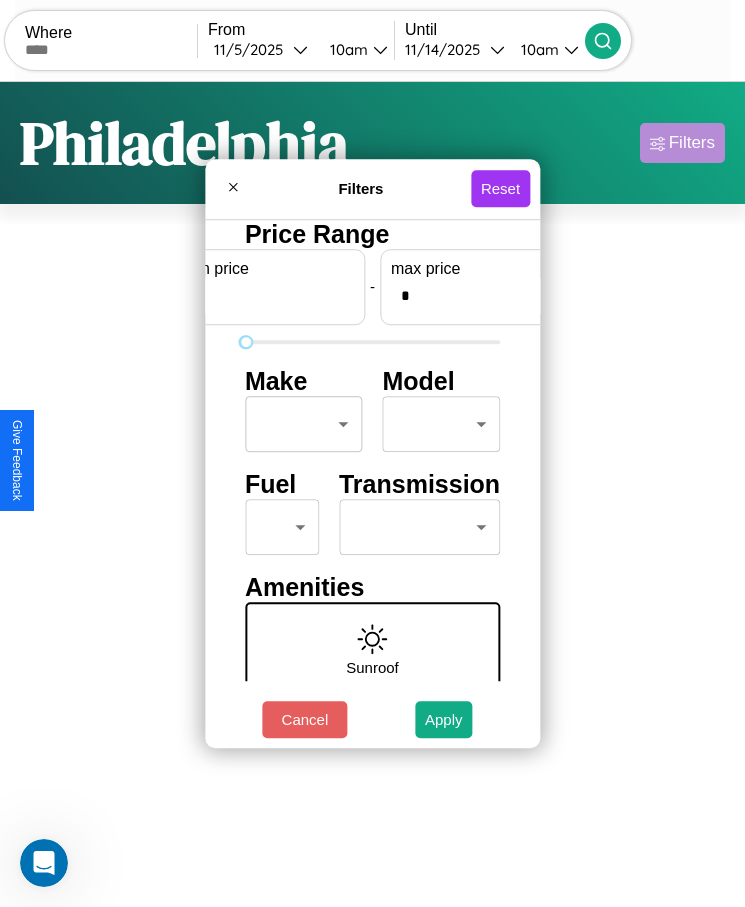 scroll, scrollTop: 0, scrollLeft: 74, axis: horizontal 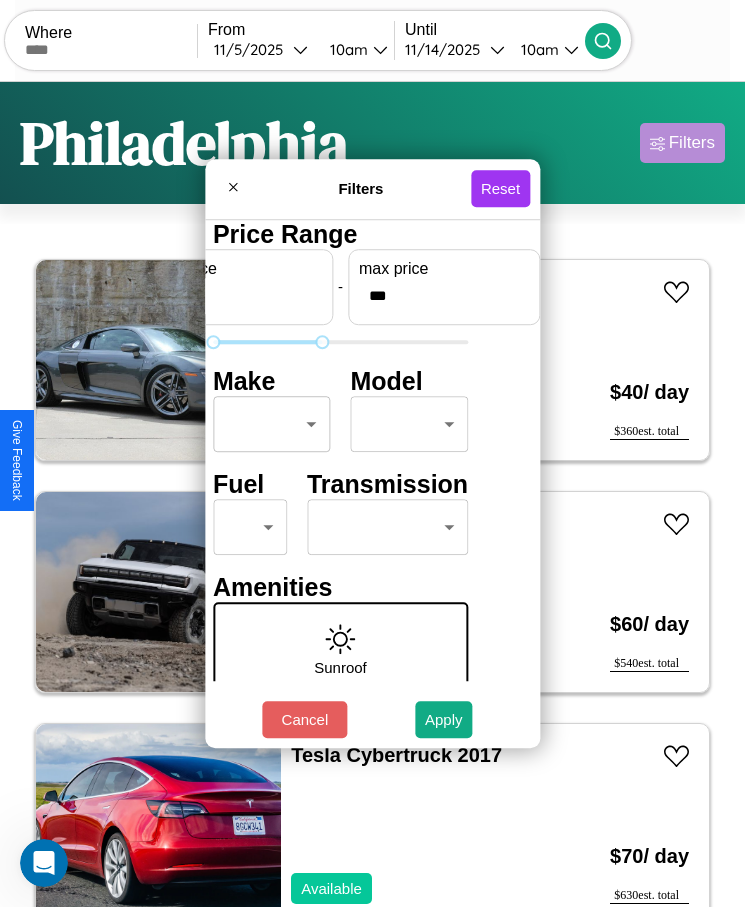 type on "***" 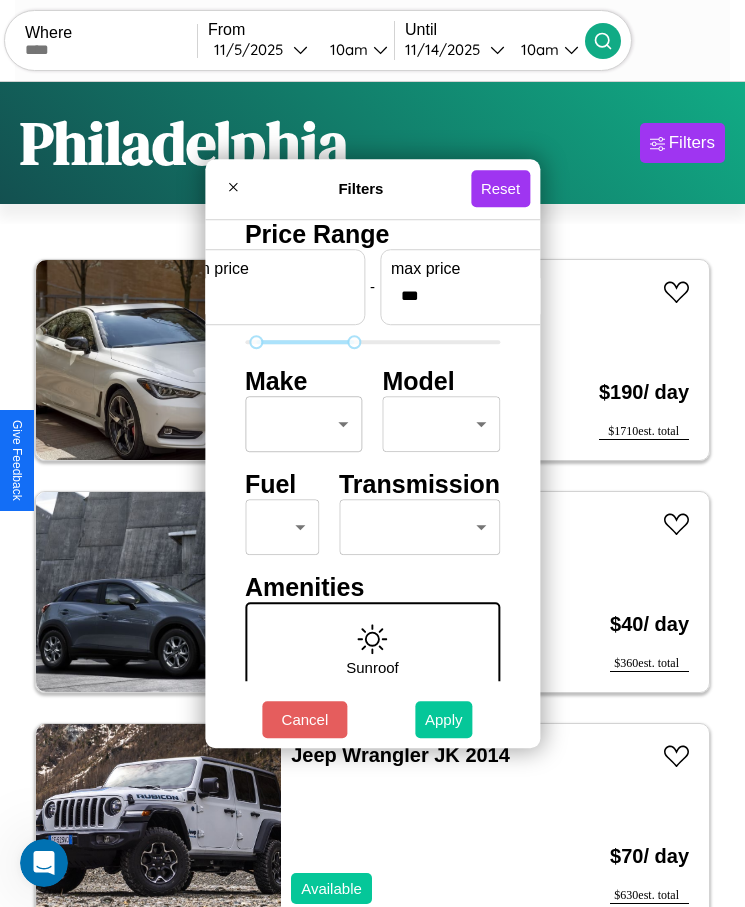type on "**" 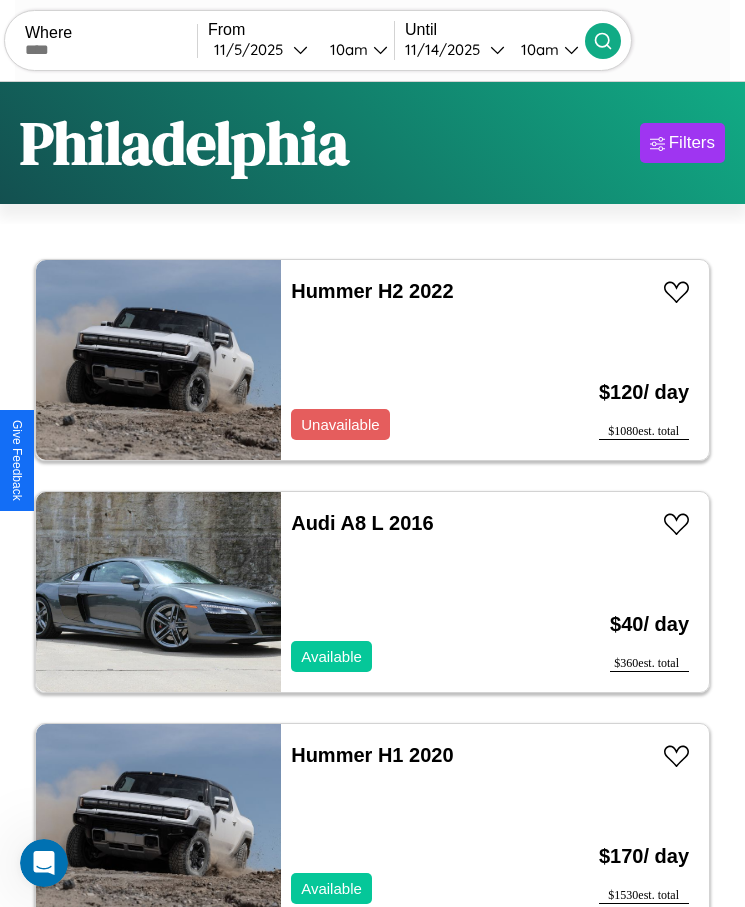 scroll, scrollTop: 50, scrollLeft: 0, axis: vertical 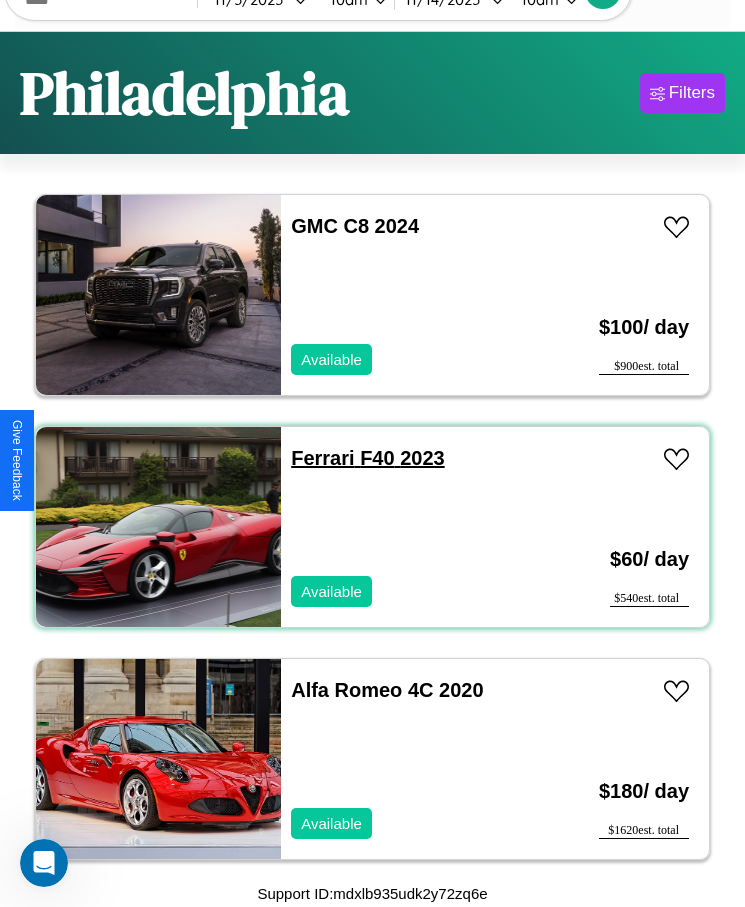 click on "Ferrari   F40   2023" at bounding box center (367, 458) 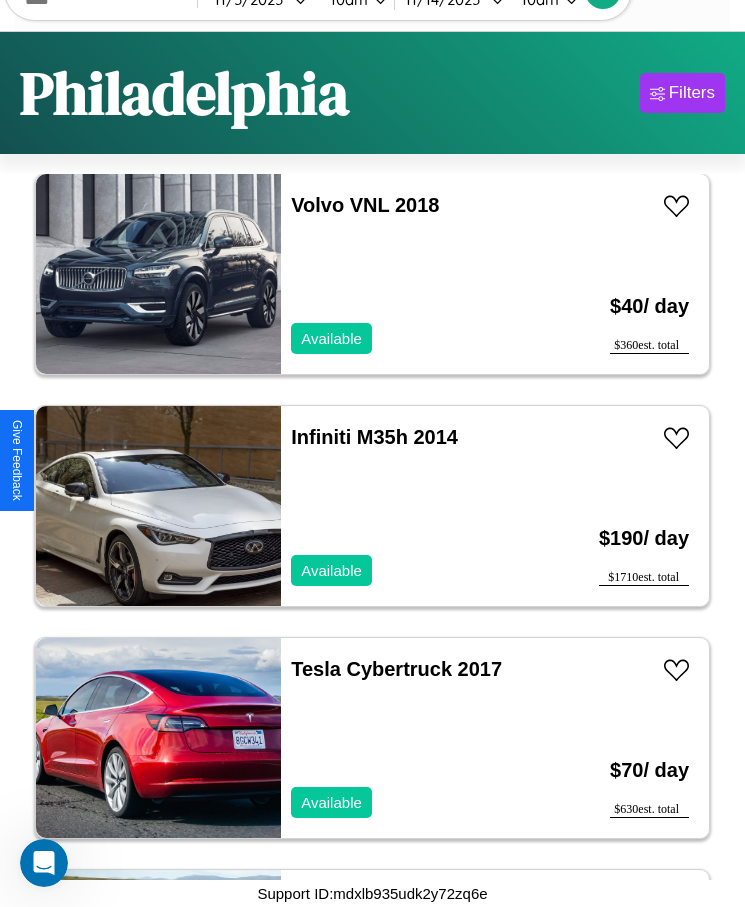 scroll, scrollTop: 711, scrollLeft: 0, axis: vertical 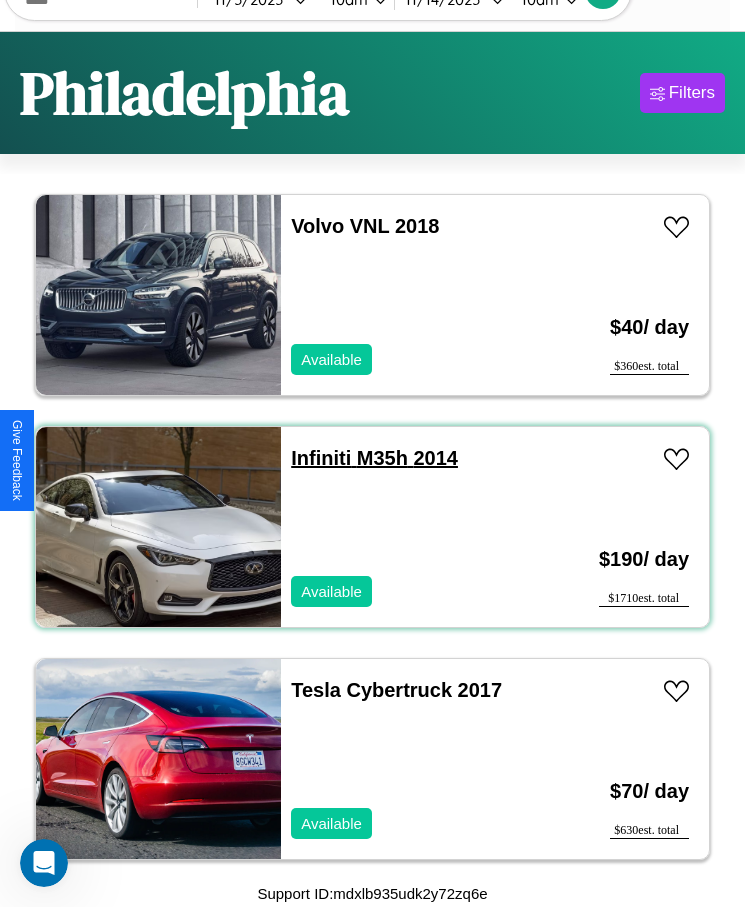 click on "Infiniti   M35h   2014" at bounding box center (374, 458) 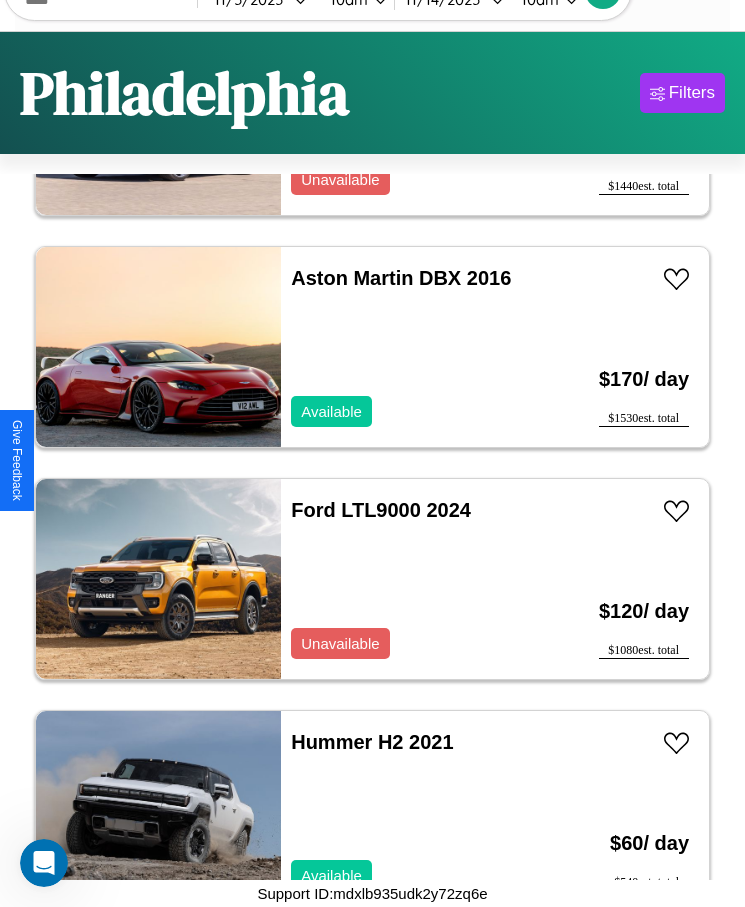 scroll, scrollTop: 3727, scrollLeft: 0, axis: vertical 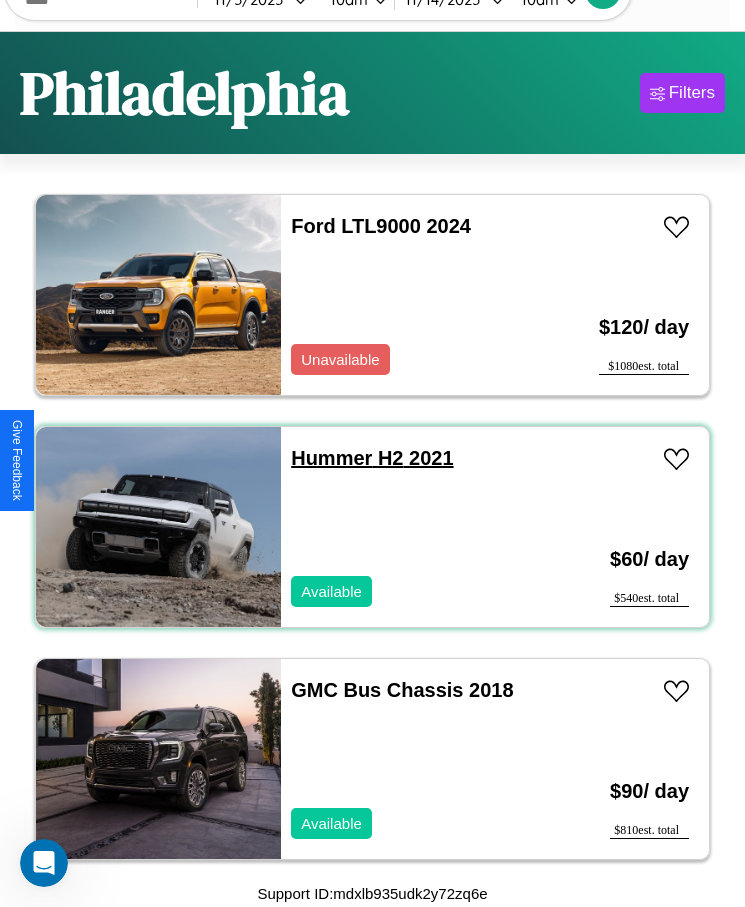 click on "Hummer   H2   2021" at bounding box center [372, 458] 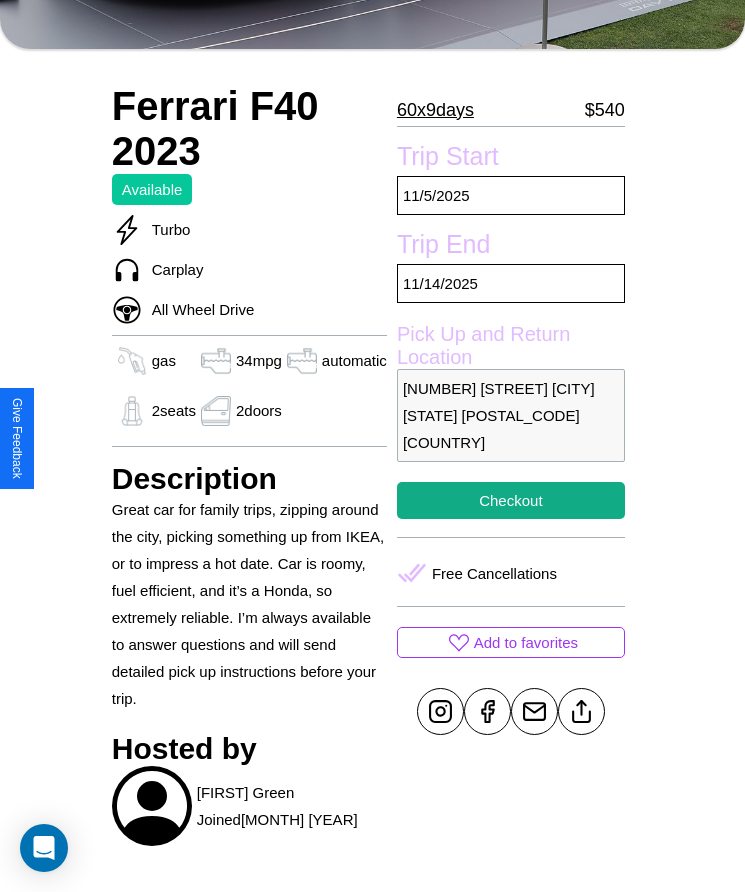 scroll, scrollTop: 584, scrollLeft: 0, axis: vertical 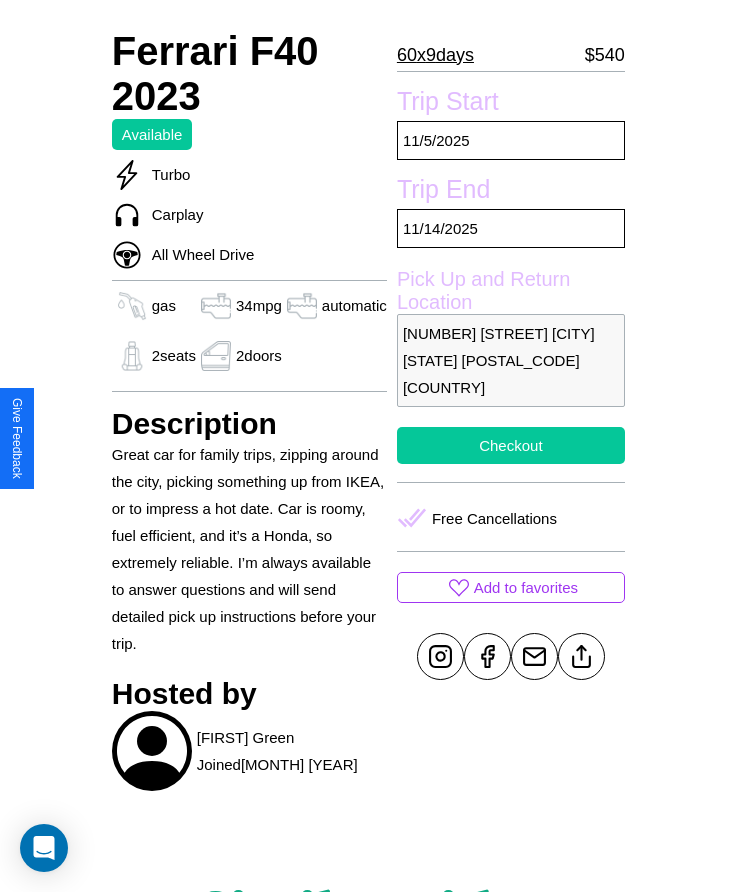 click on "Checkout" at bounding box center (511, 445) 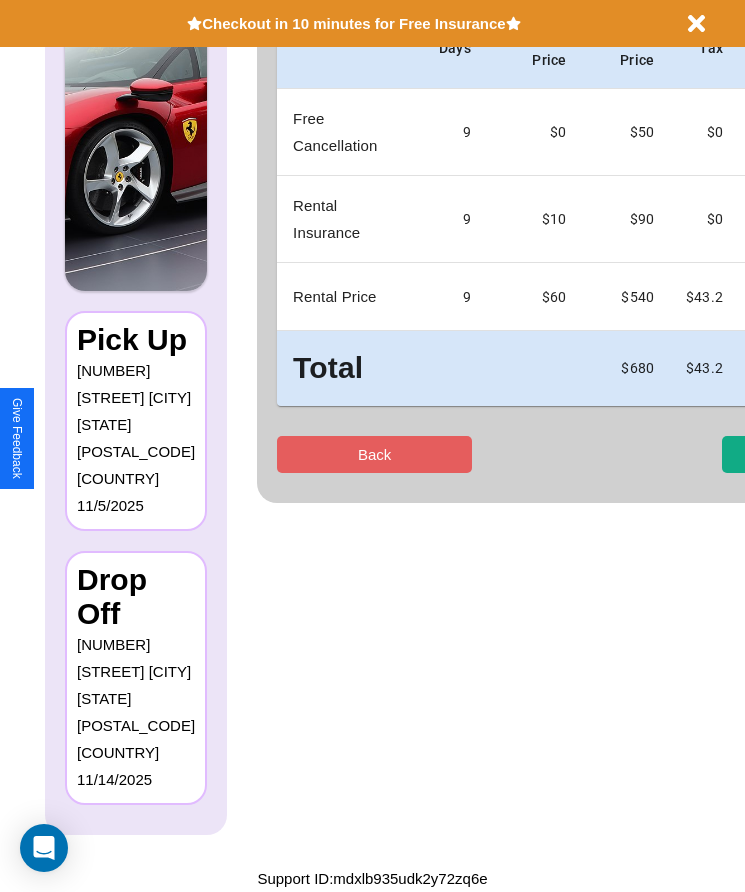 scroll, scrollTop: 0, scrollLeft: 0, axis: both 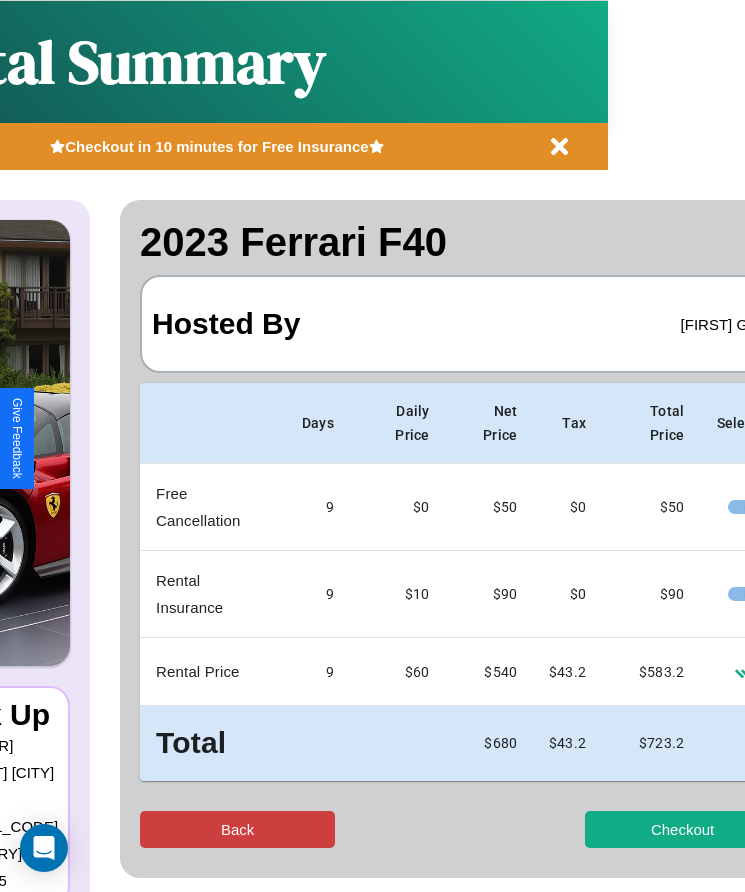 click on "Back" at bounding box center [237, 829] 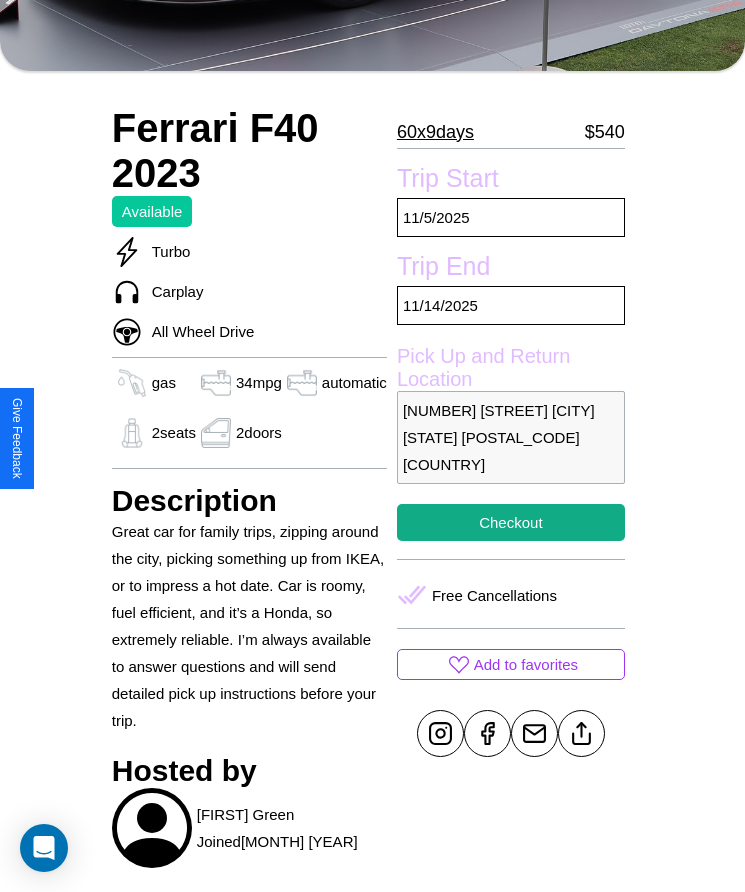 scroll, scrollTop: 959, scrollLeft: 0, axis: vertical 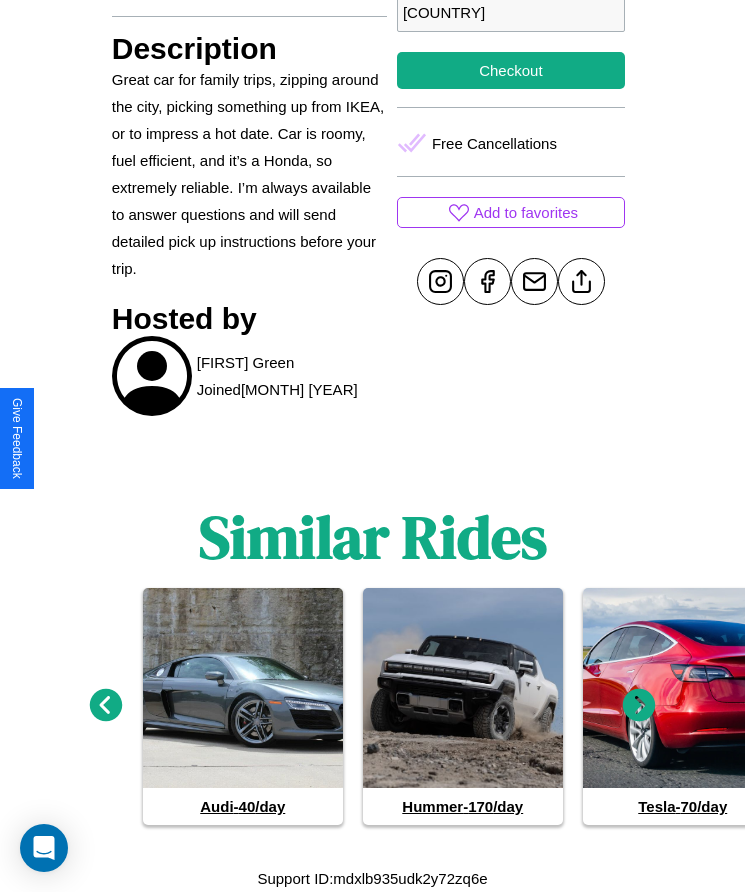 click 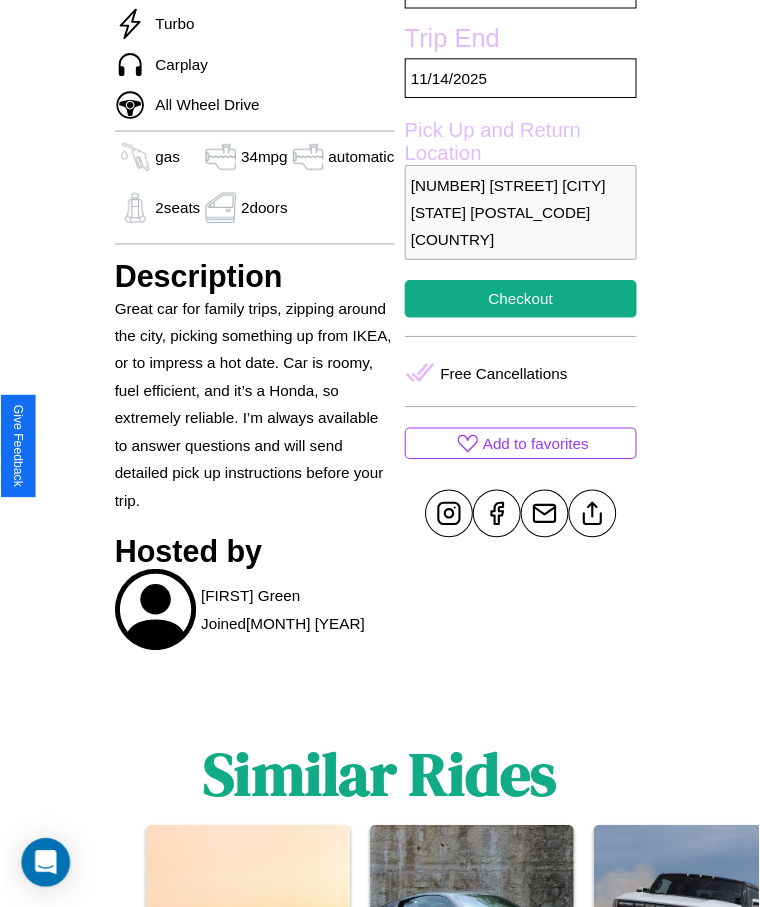 scroll, scrollTop: 726, scrollLeft: 0, axis: vertical 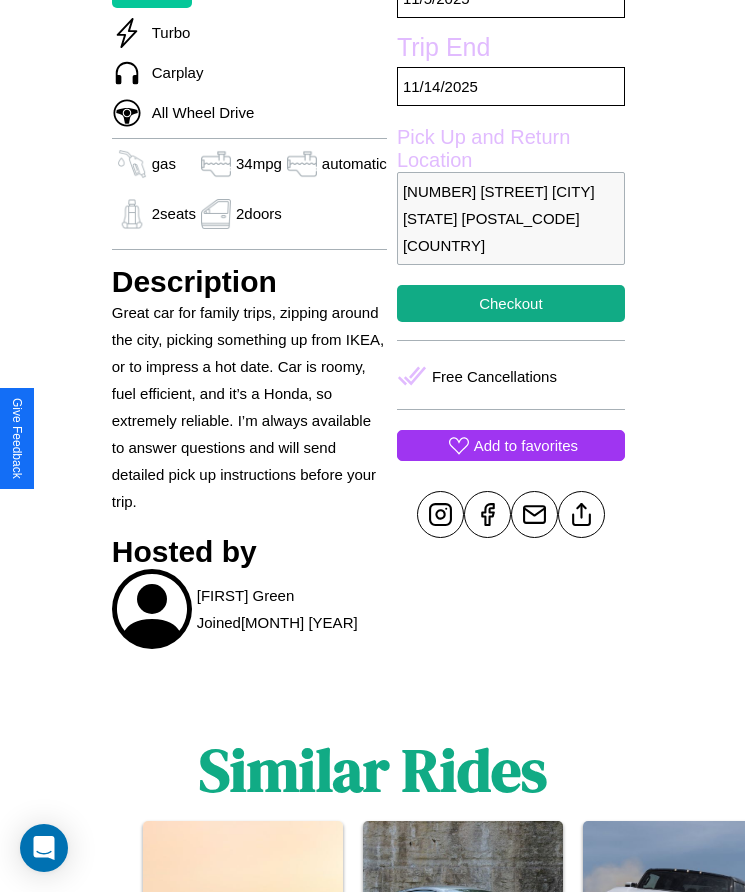 click on "Add to favorites" at bounding box center [526, 445] 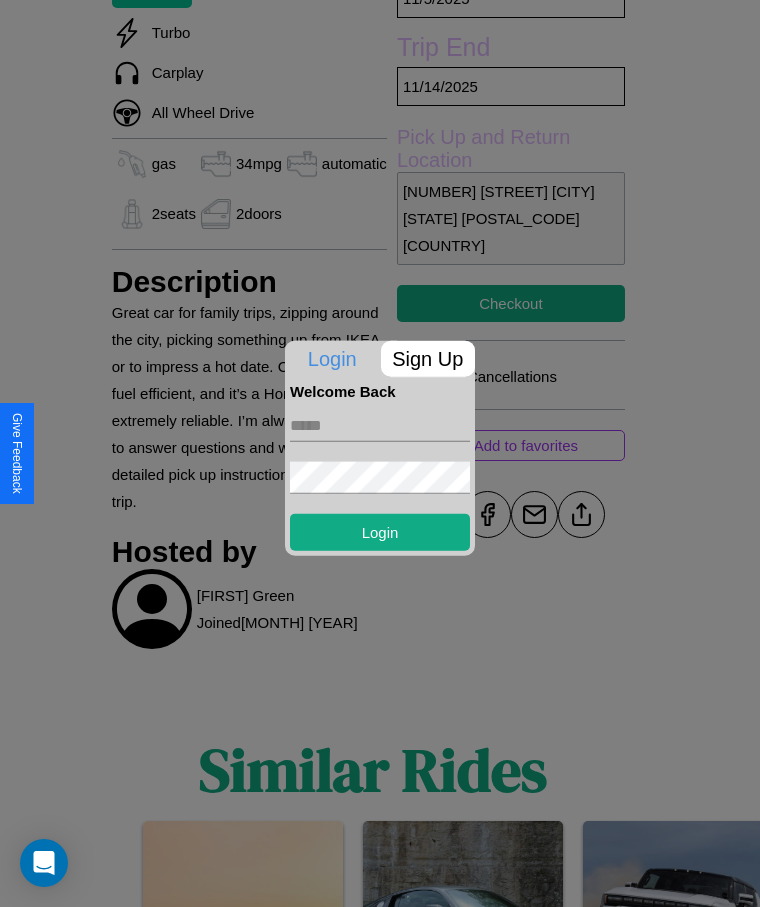 click at bounding box center (380, 425) 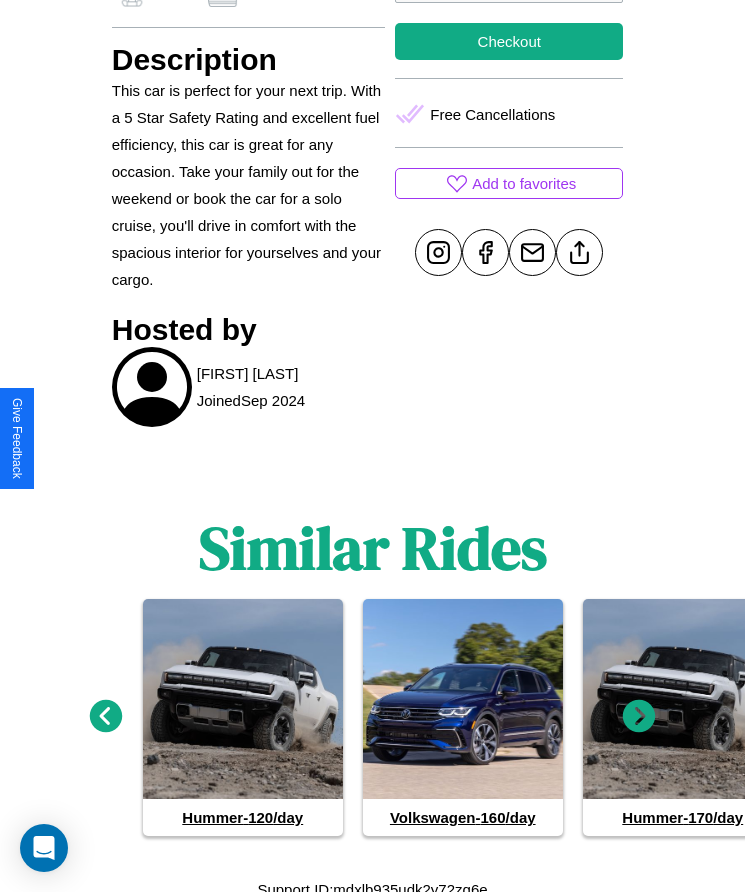scroll, scrollTop: 921, scrollLeft: 0, axis: vertical 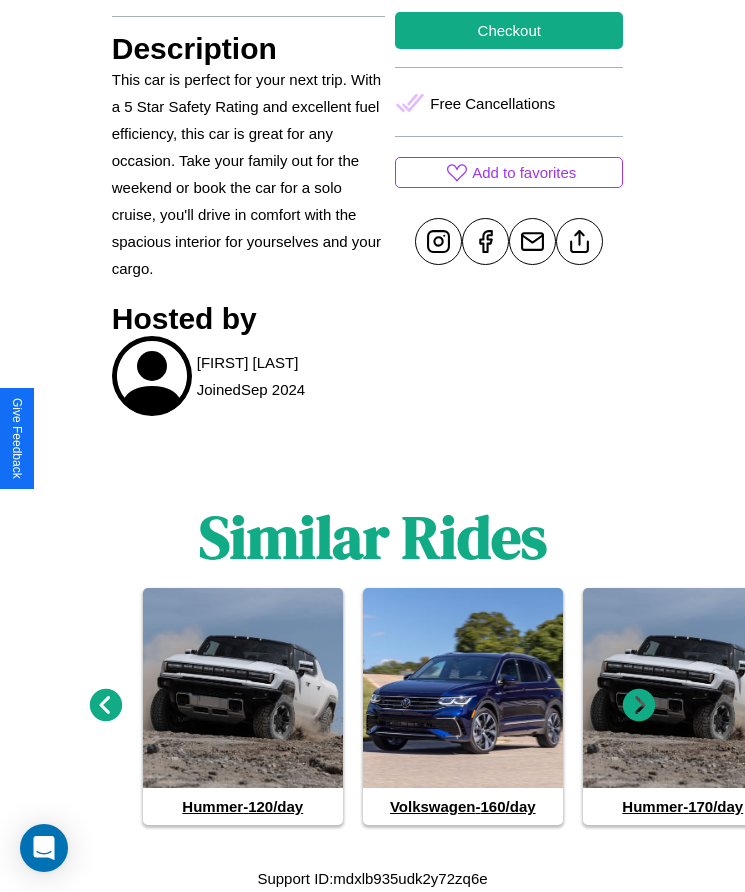 click 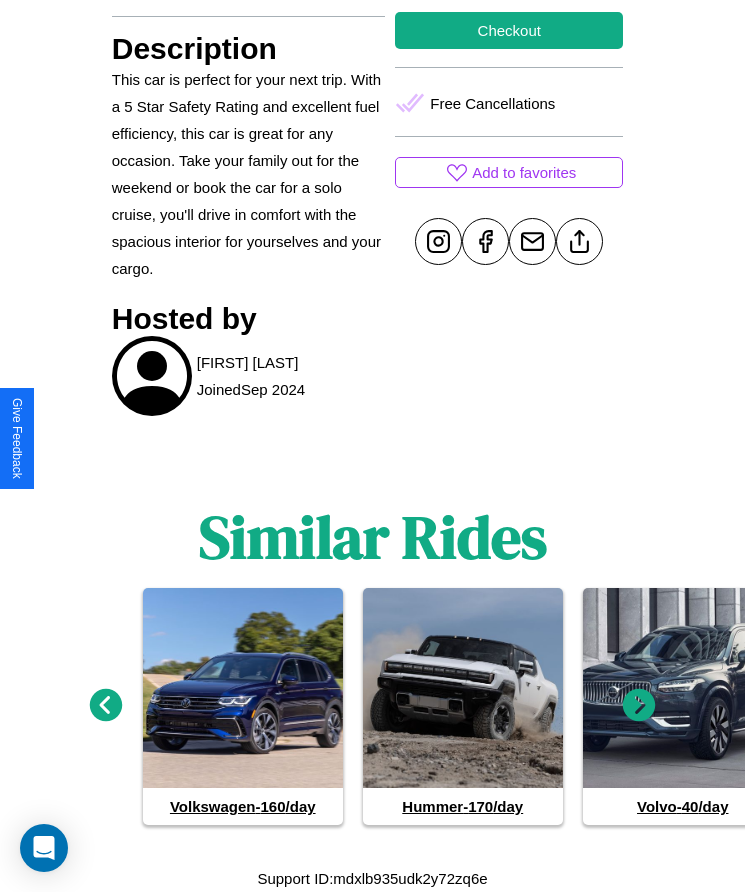 click 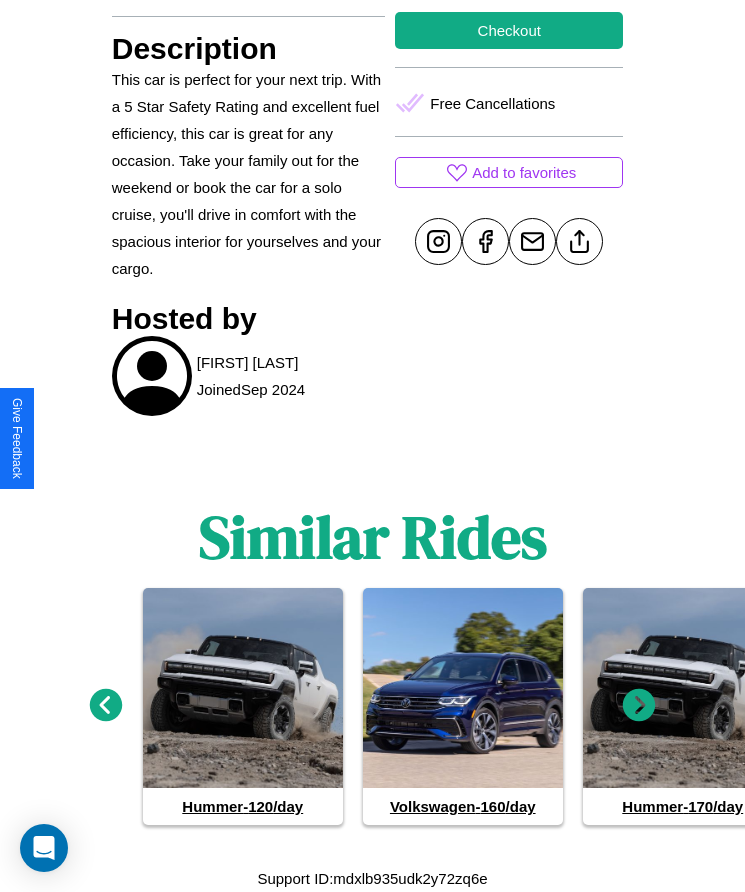 click 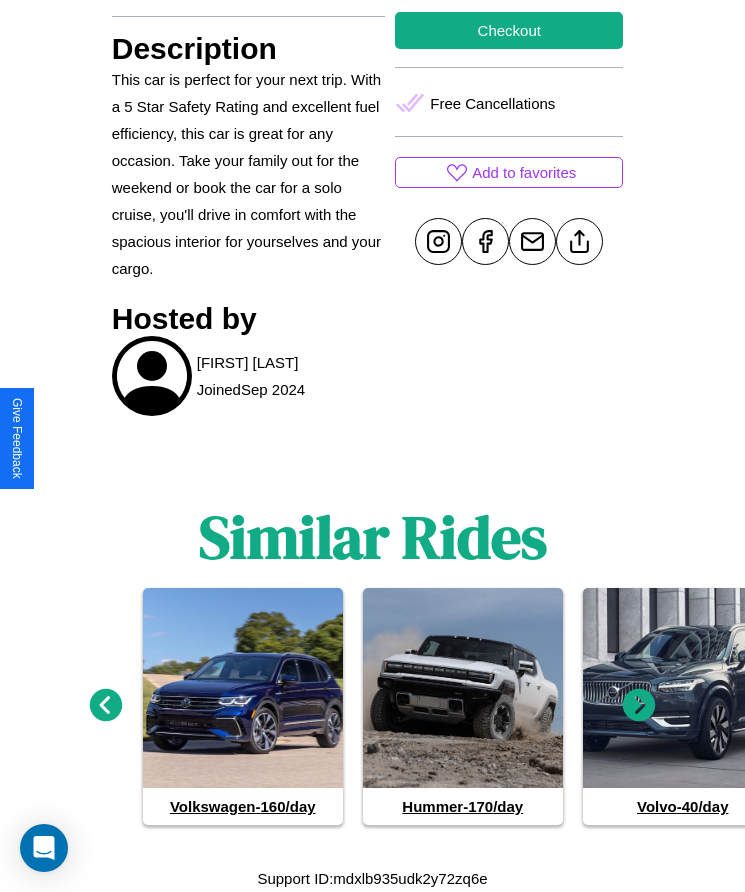 click 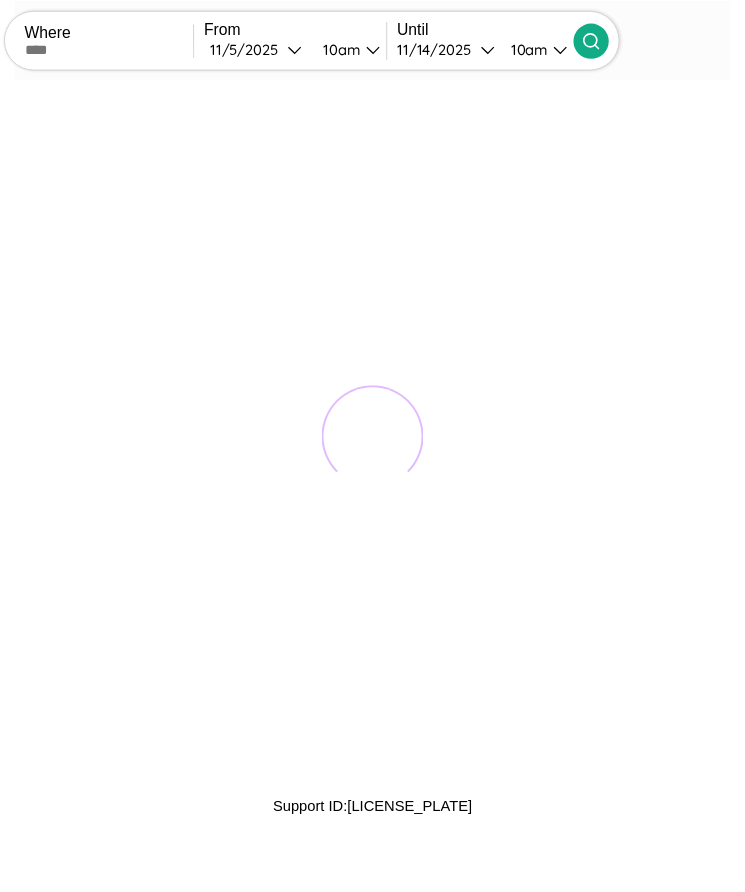 scroll, scrollTop: 0, scrollLeft: 0, axis: both 